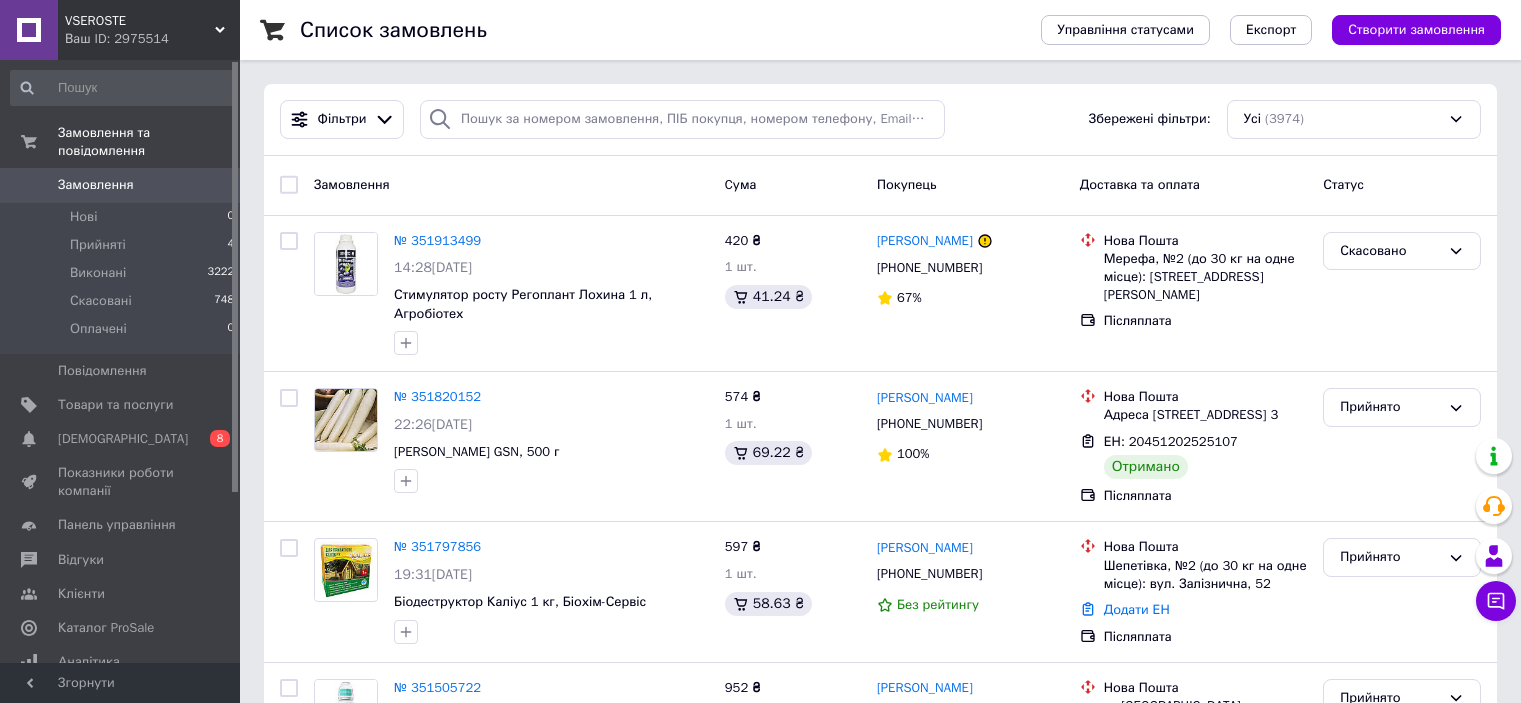 scroll, scrollTop: 0, scrollLeft: 0, axis: both 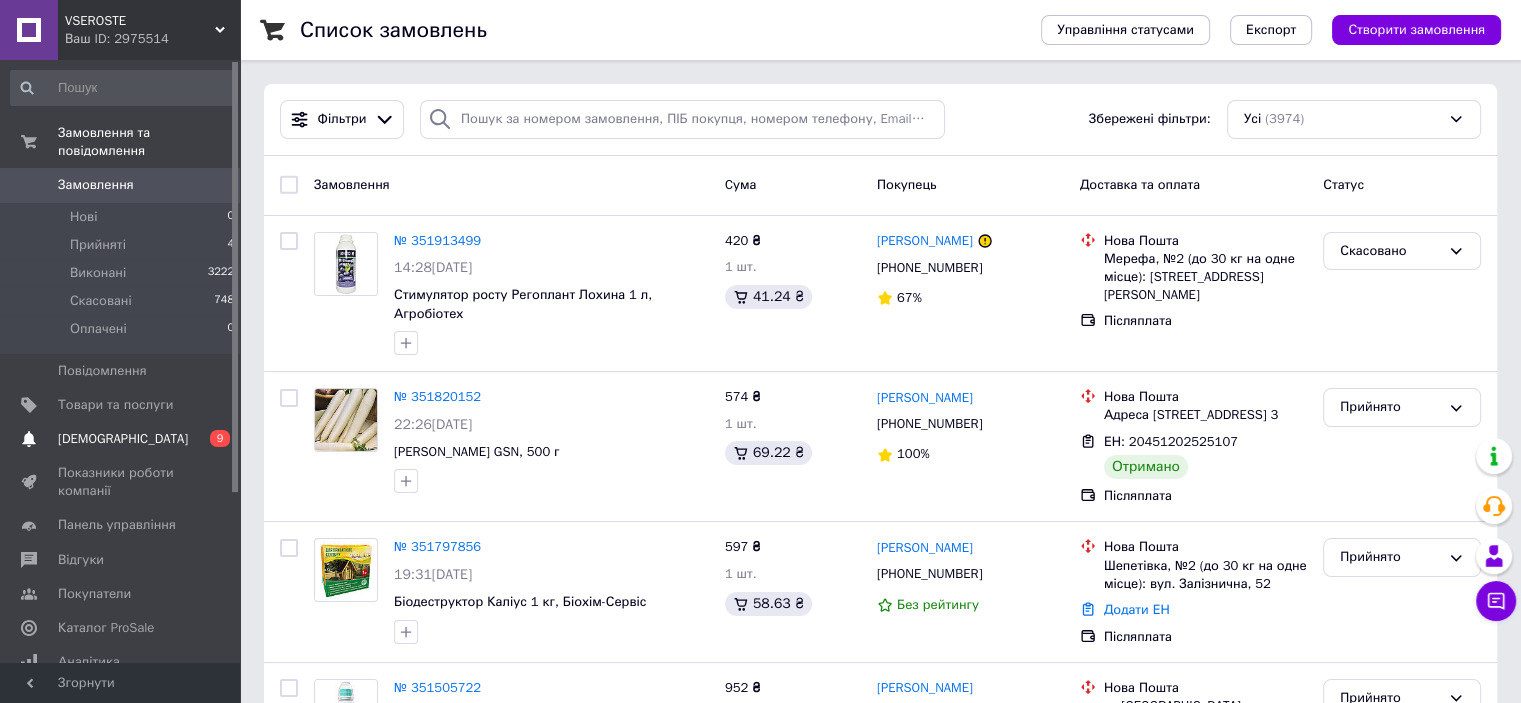 click on "[DEMOGRAPHIC_DATA]" at bounding box center (123, 439) 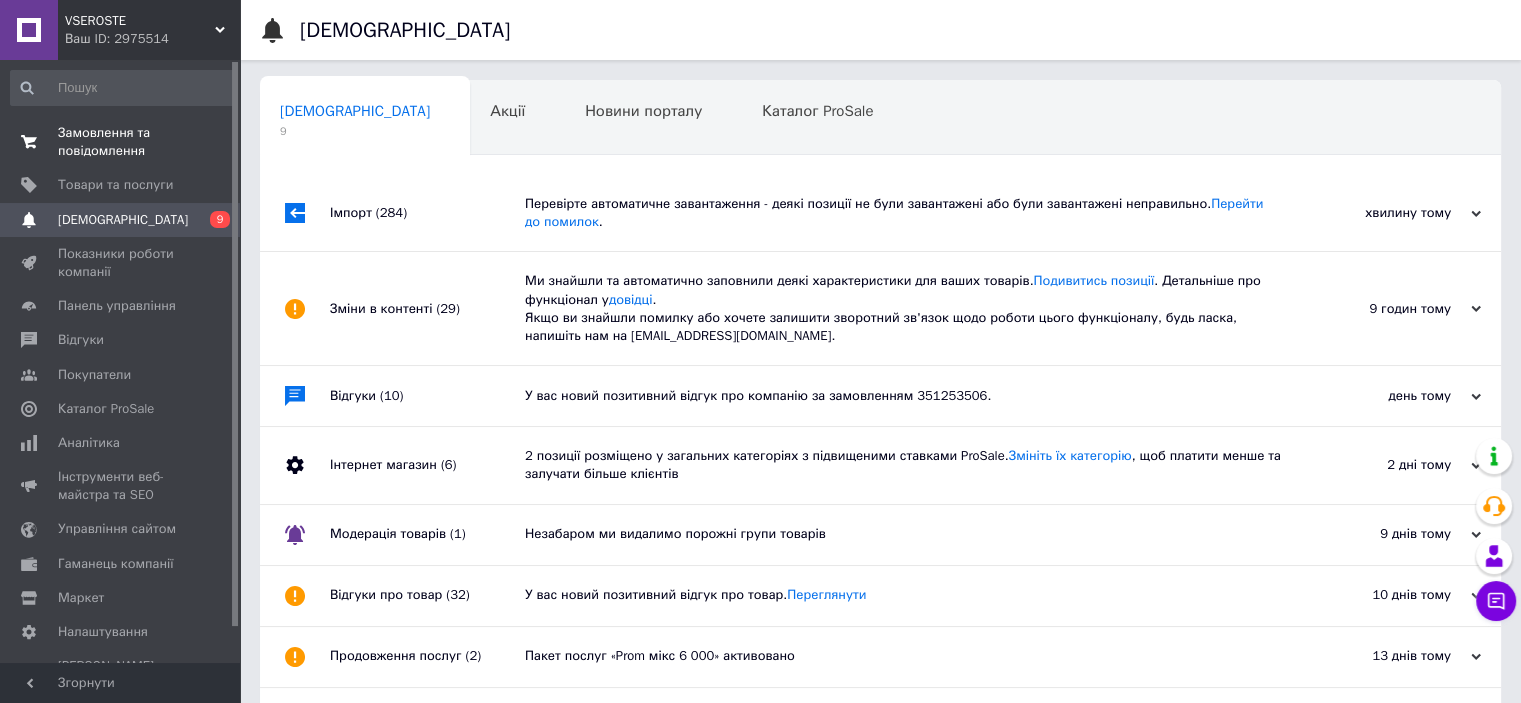 click on "Замовлення та повідомлення" at bounding box center [121, 142] 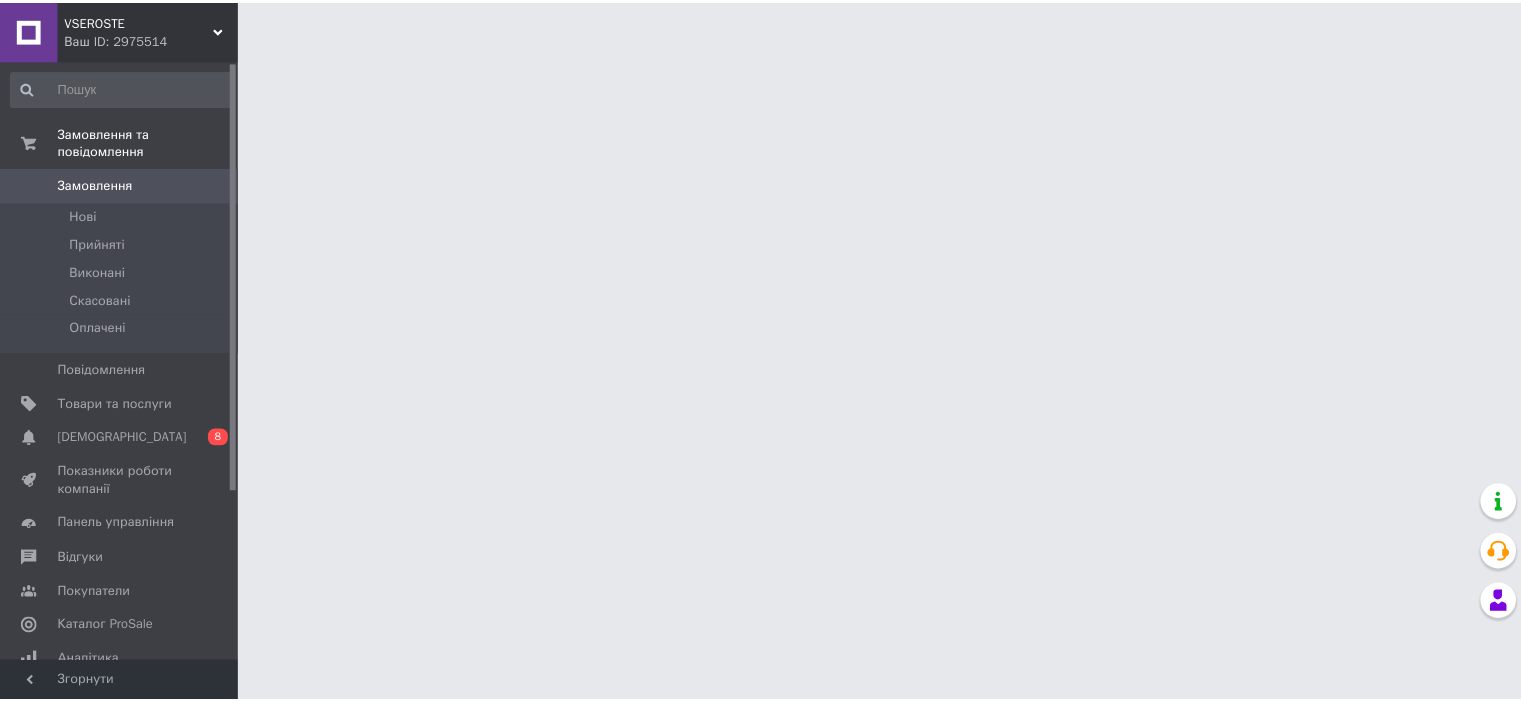 scroll, scrollTop: 0, scrollLeft: 0, axis: both 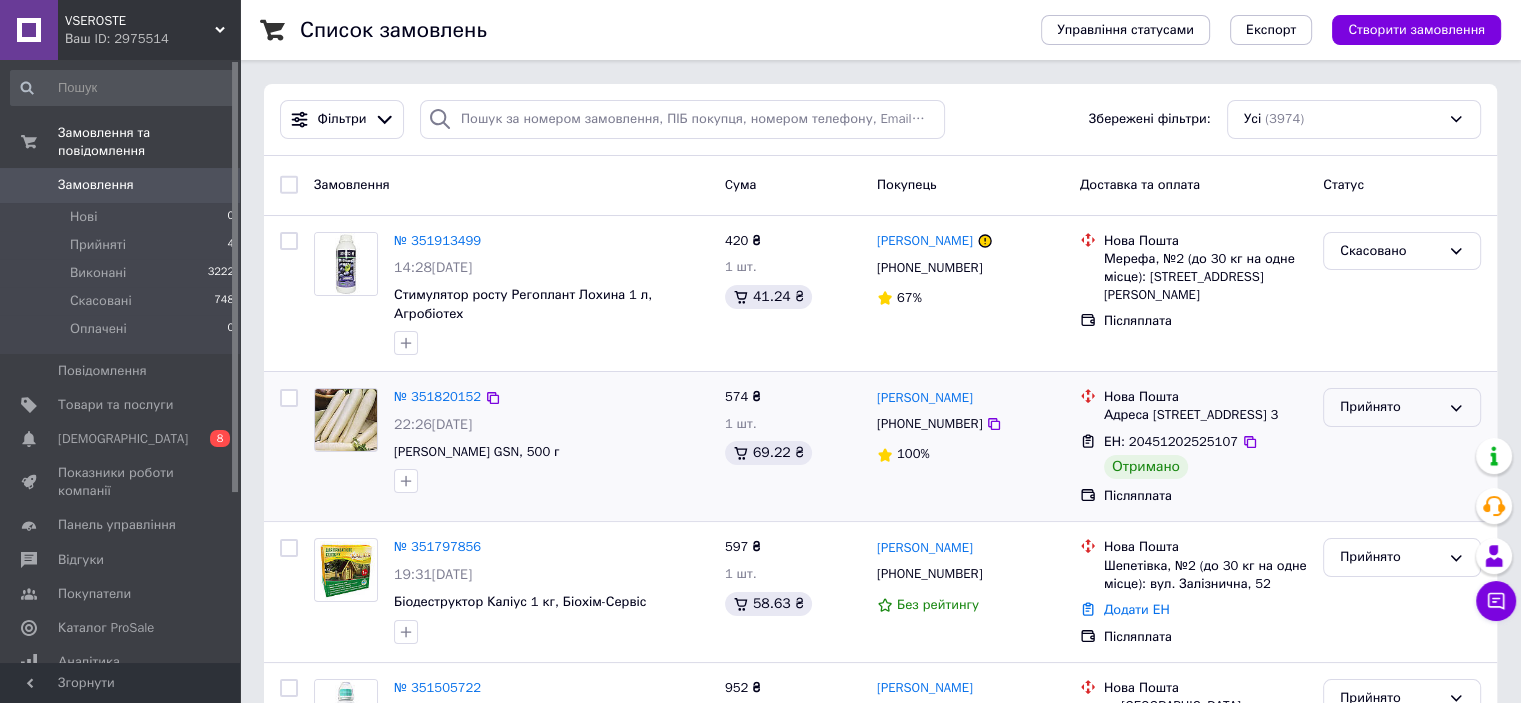 click on "Прийнято" at bounding box center (1390, 407) 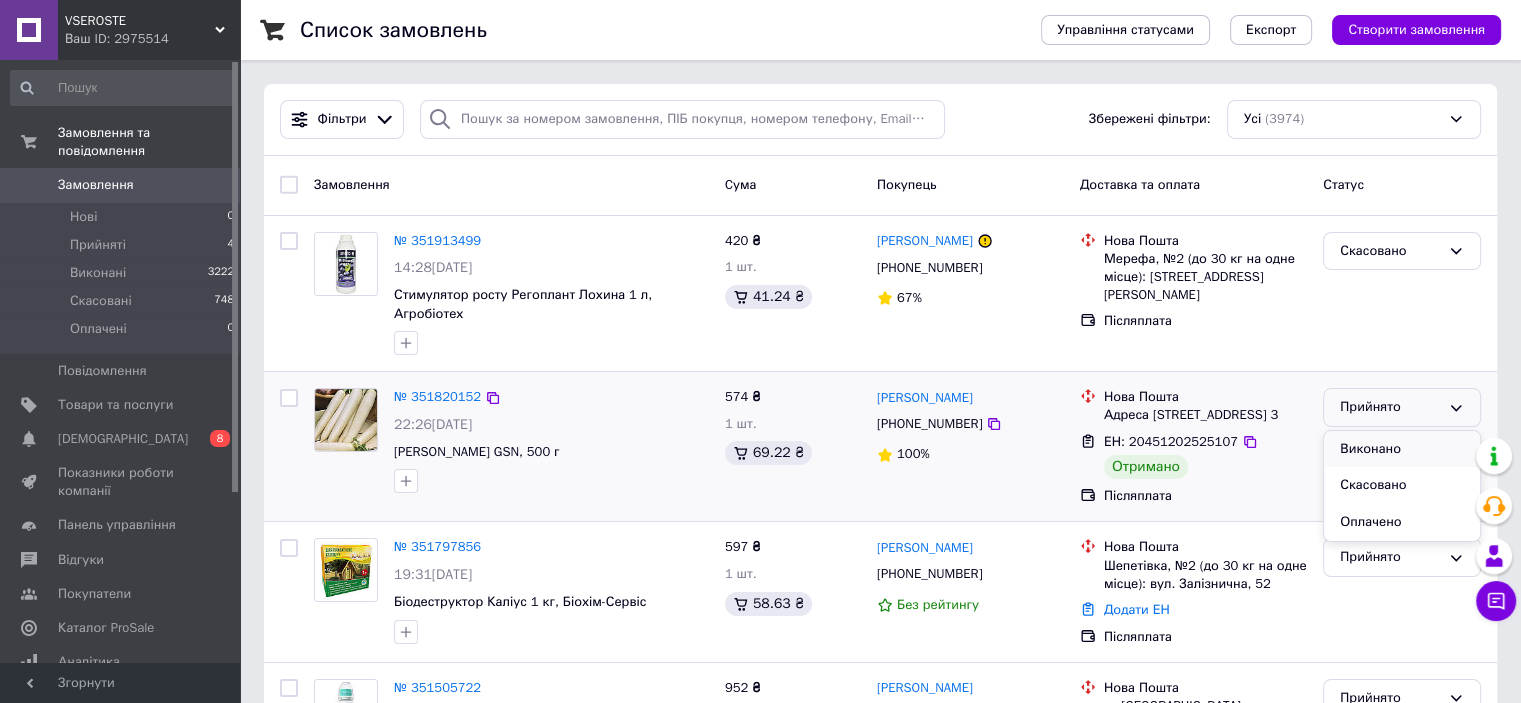 click on "Виконано" at bounding box center (1402, 449) 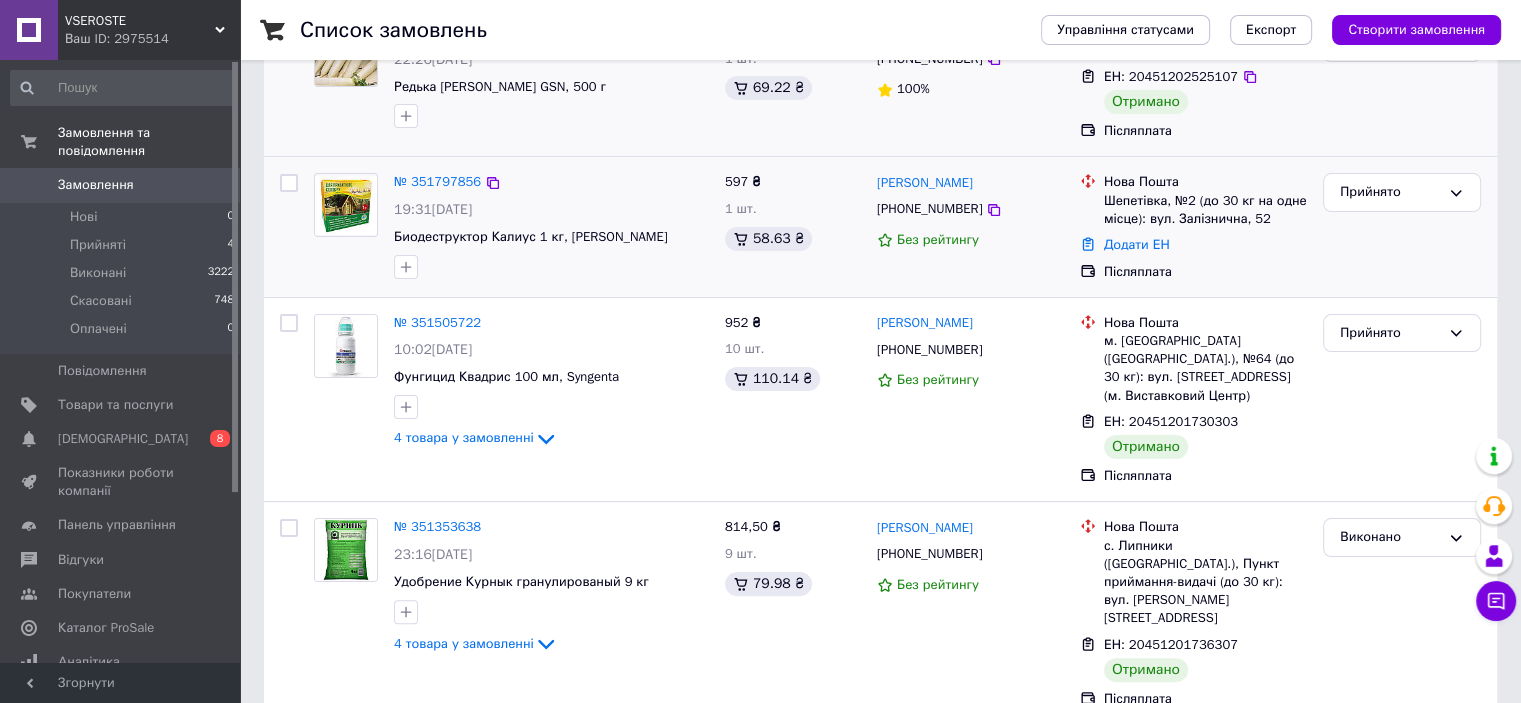 scroll, scrollTop: 400, scrollLeft: 0, axis: vertical 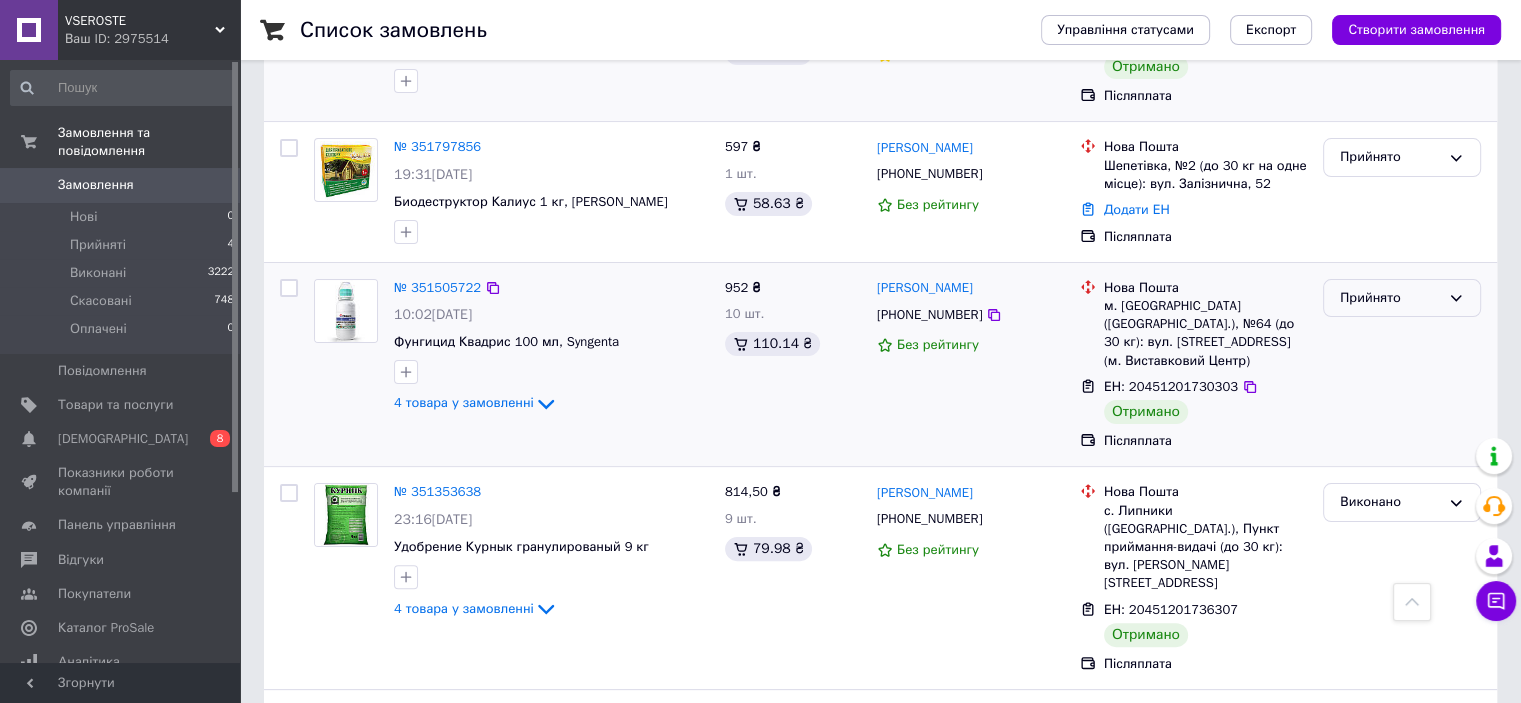 click on "Прийнято" at bounding box center (1390, 298) 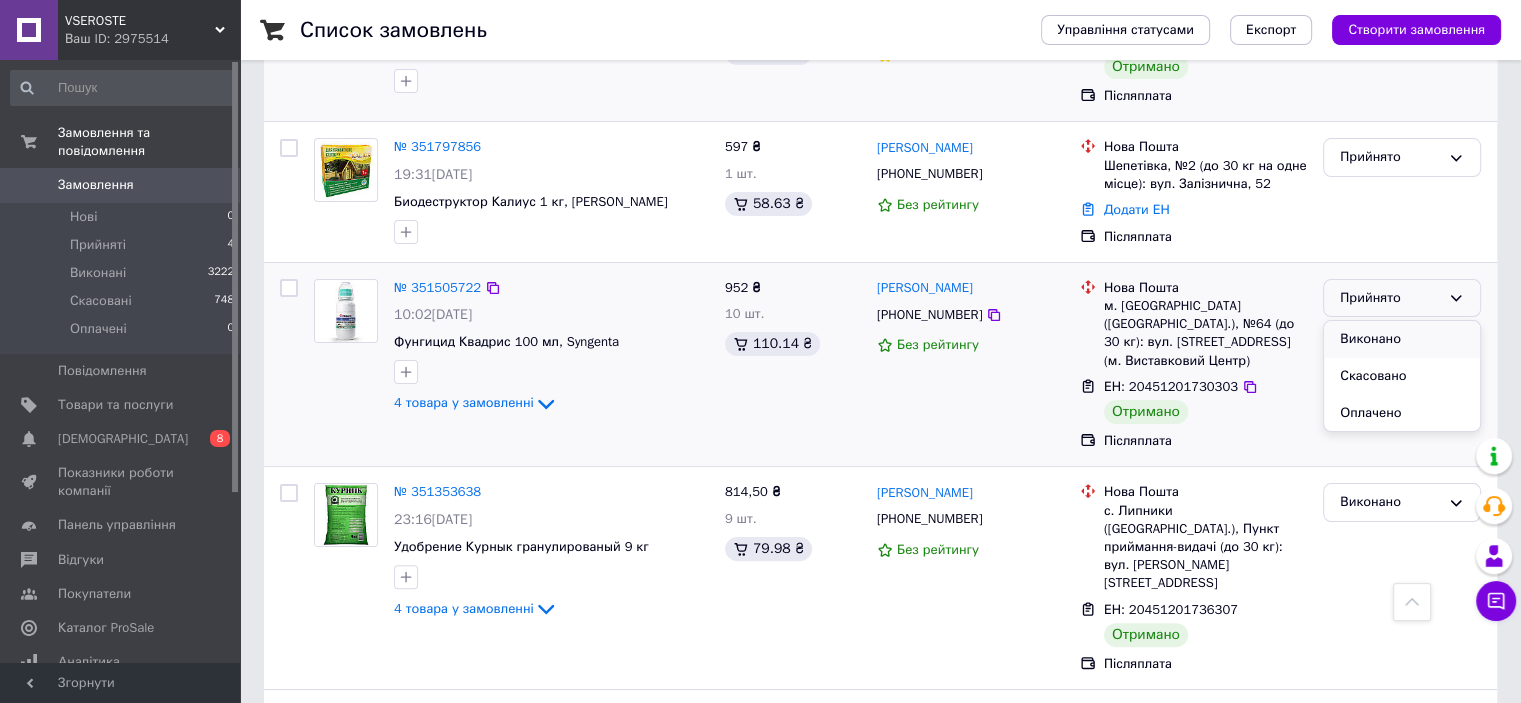 click on "Виконано" at bounding box center [1402, 339] 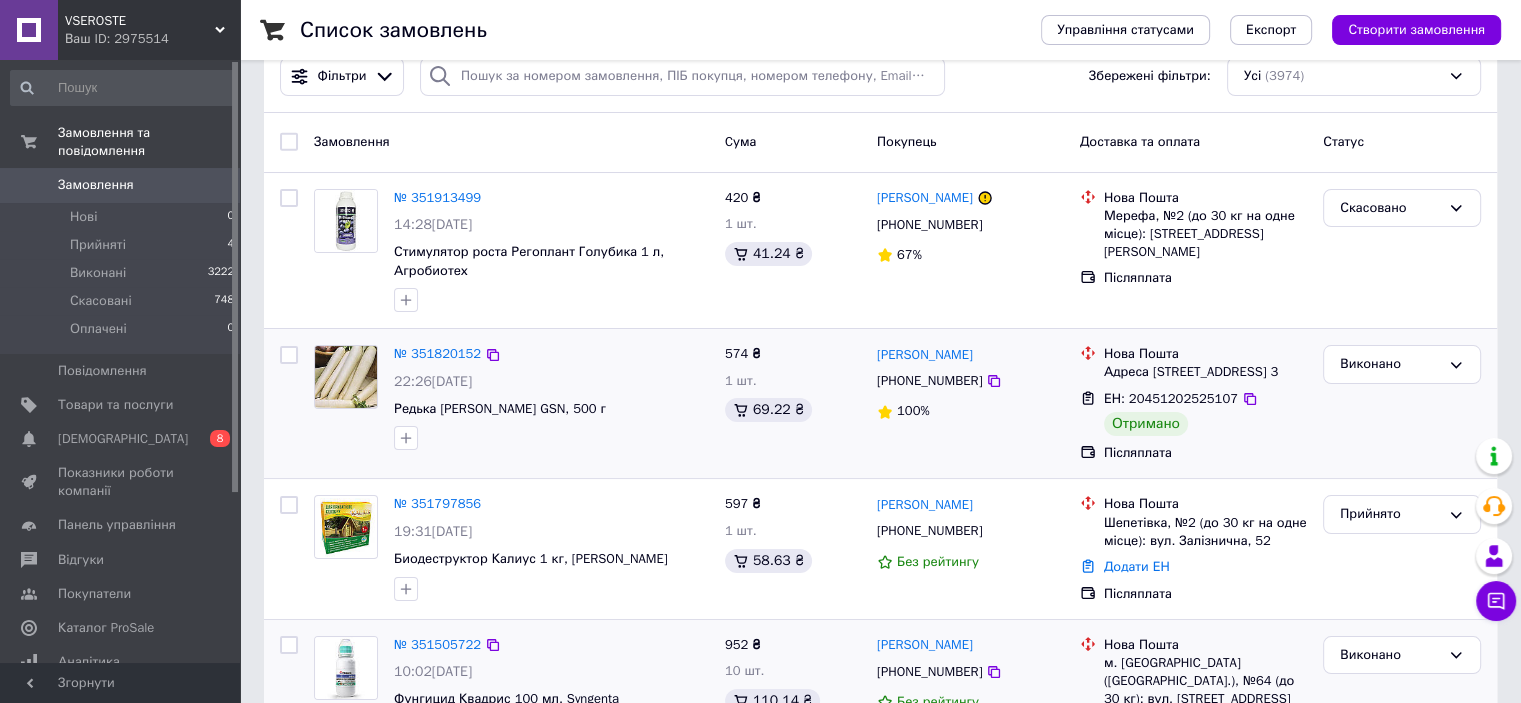 scroll, scrollTop: 0, scrollLeft: 0, axis: both 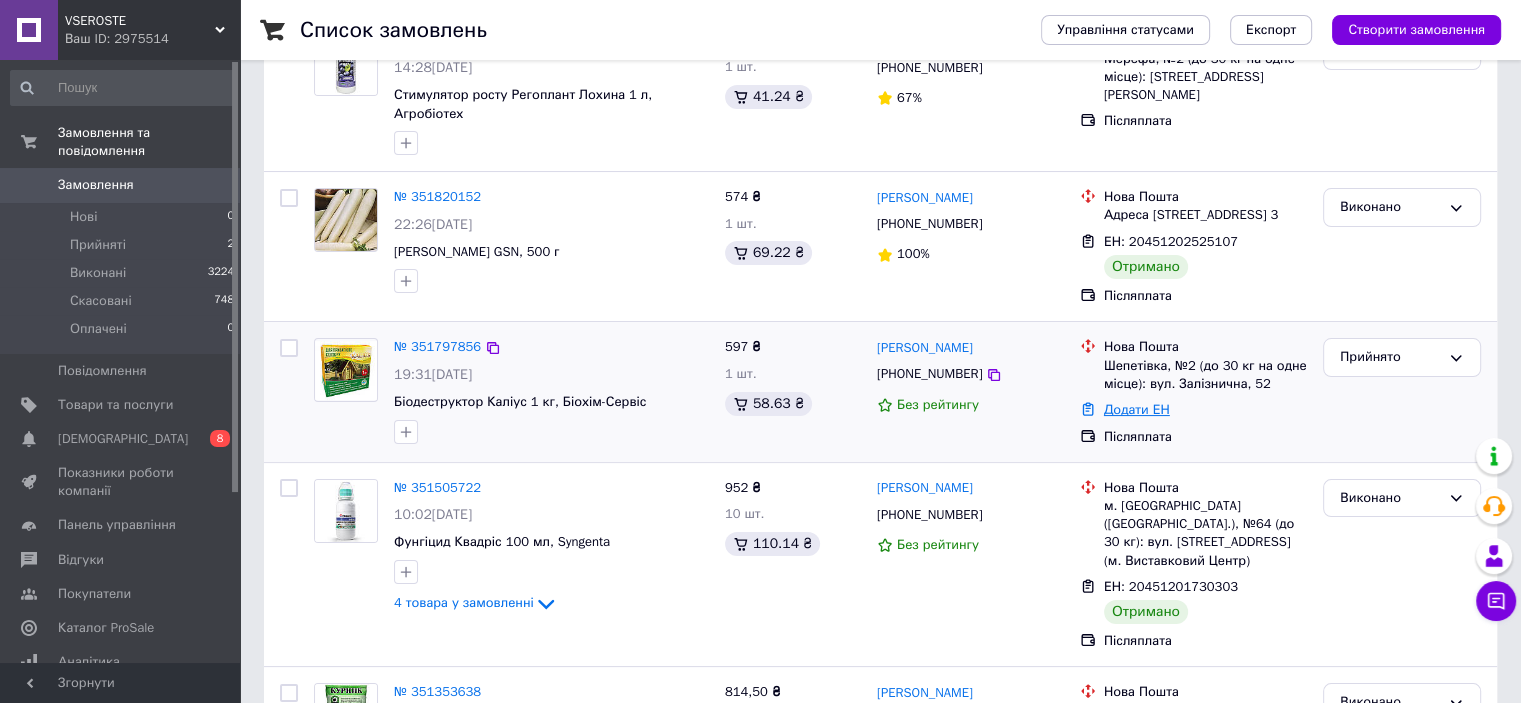 click on "Додати ЕН" at bounding box center [1137, 409] 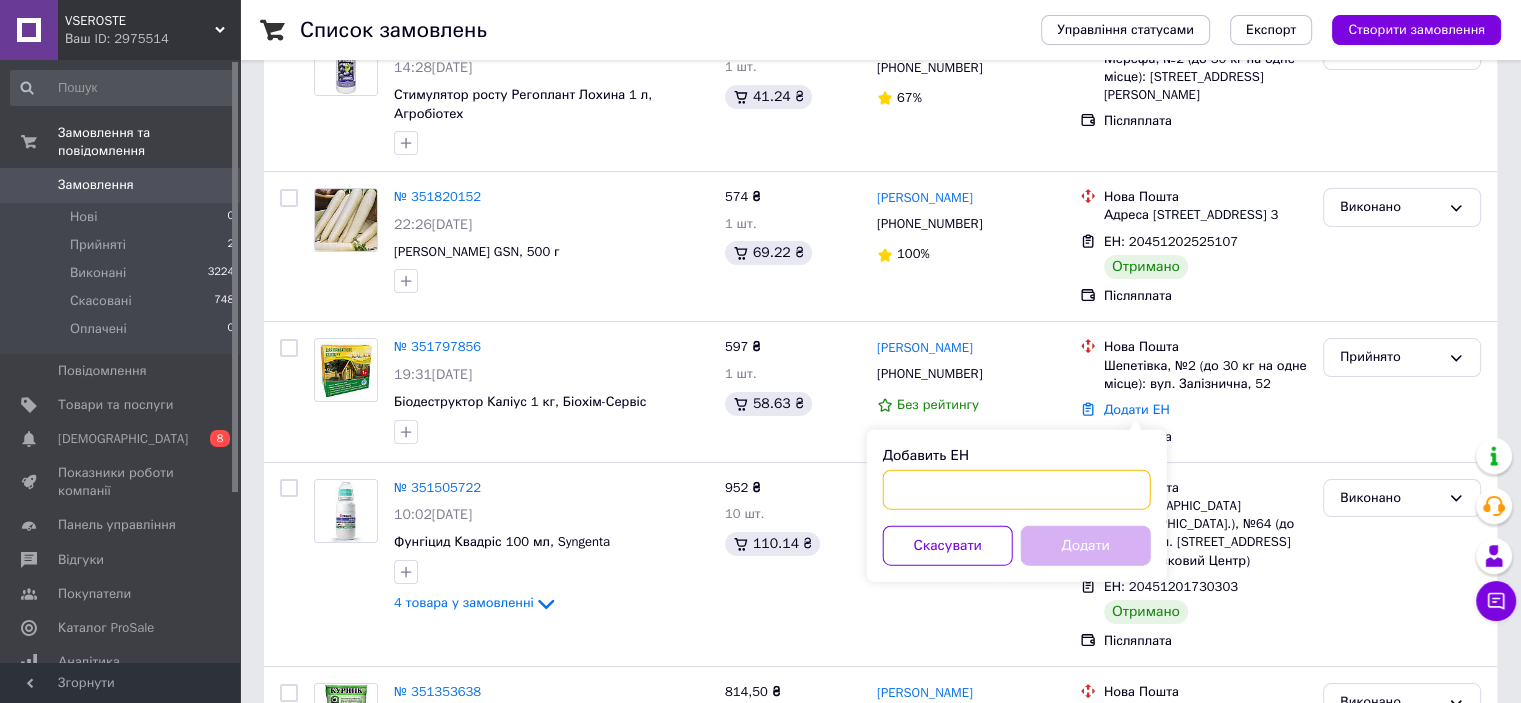 click on "Добавить ЕН" at bounding box center (1017, 490) 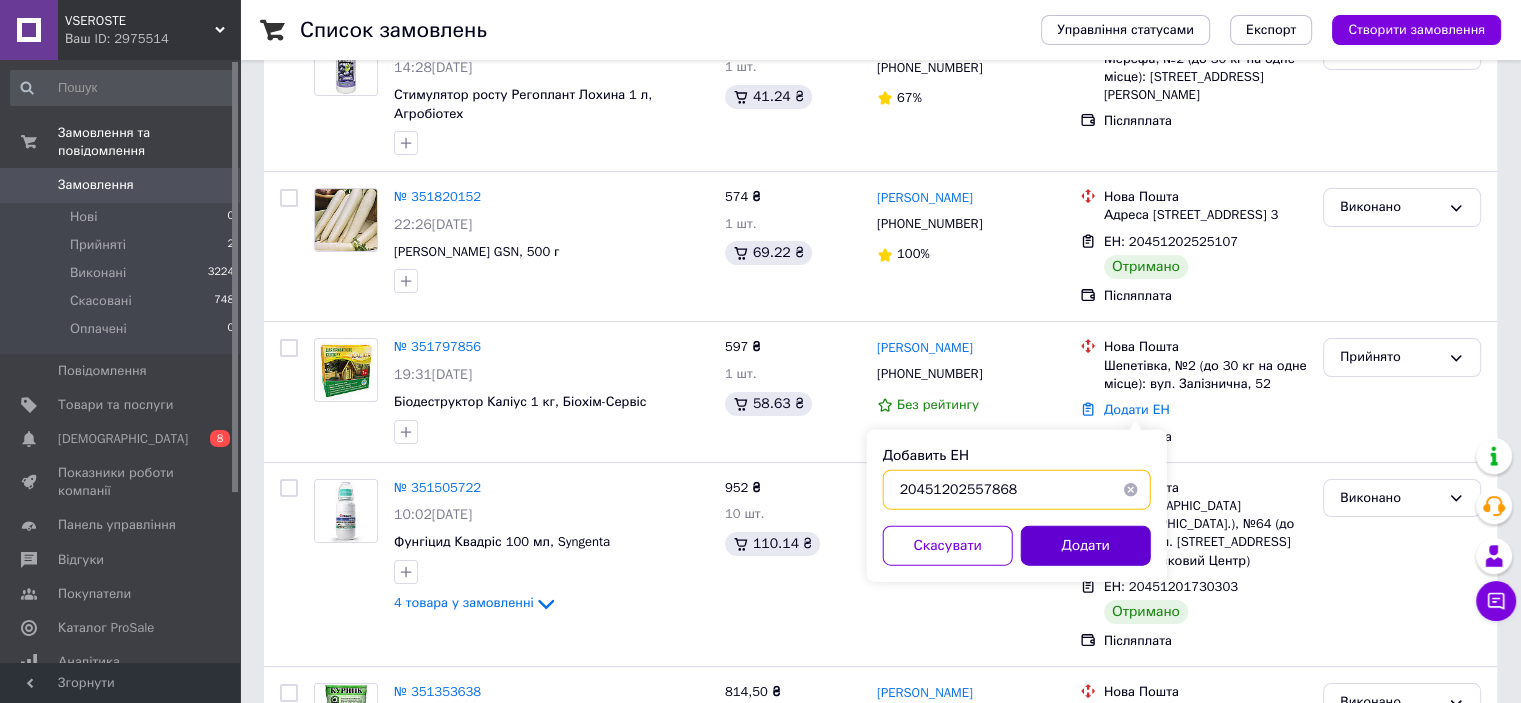 type on "20451202557868" 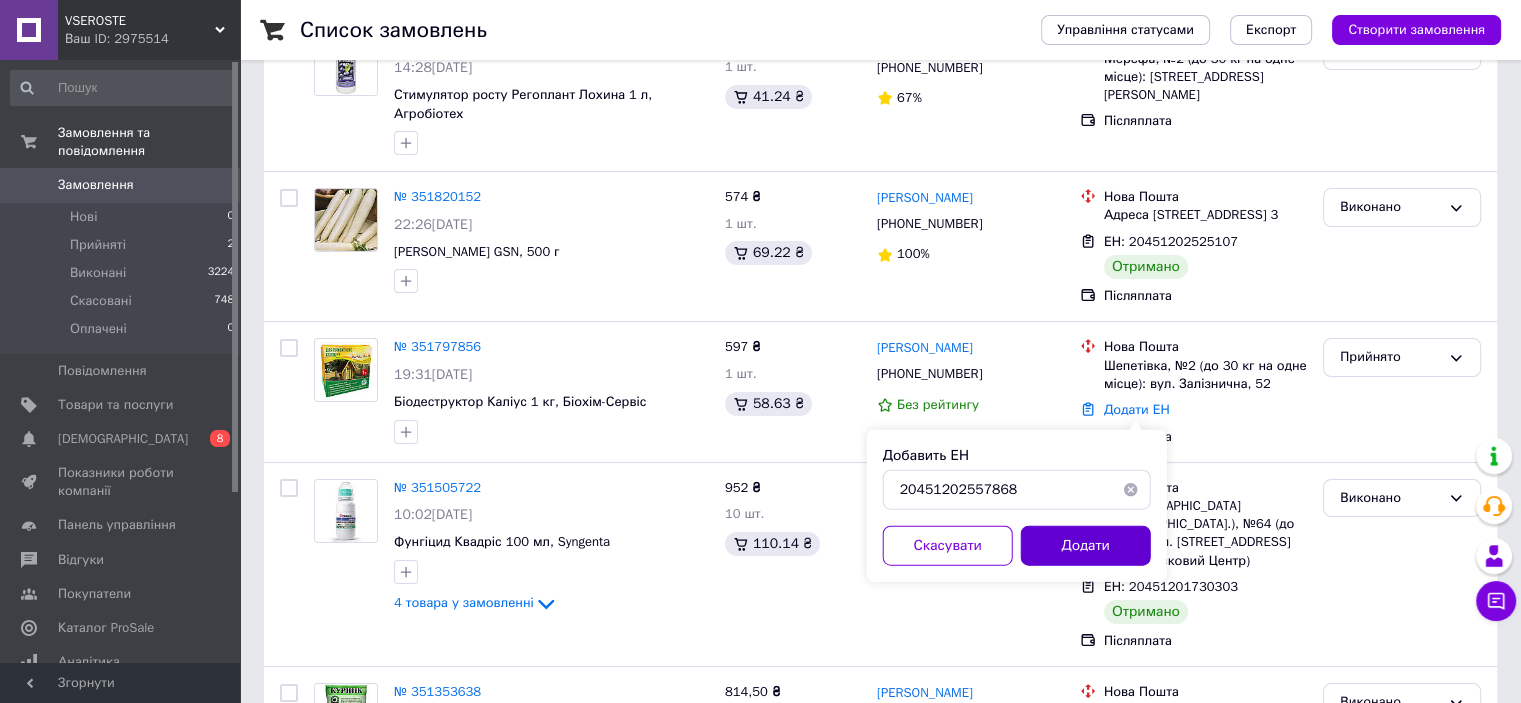 click on "Додати" at bounding box center (1086, 546) 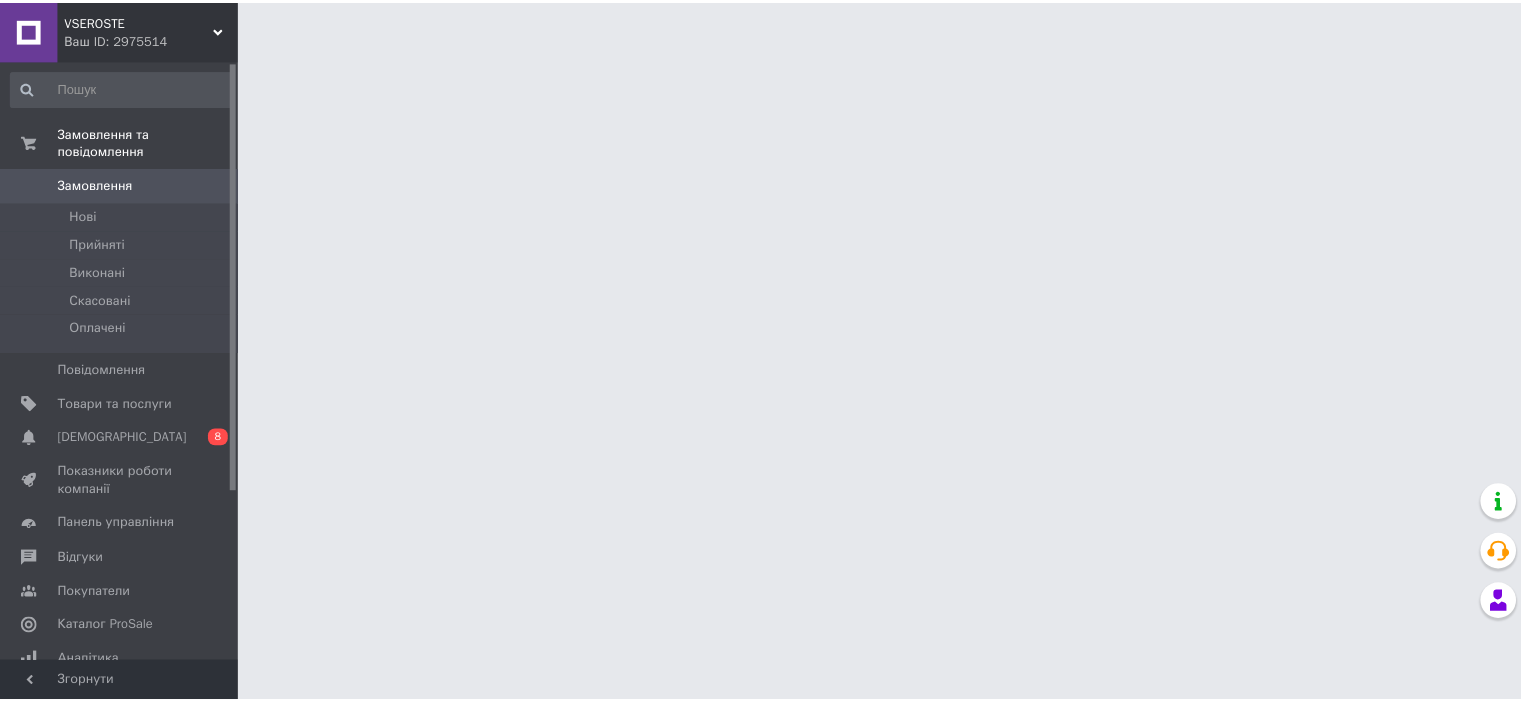 scroll, scrollTop: 0, scrollLeft: 0, axis: both 